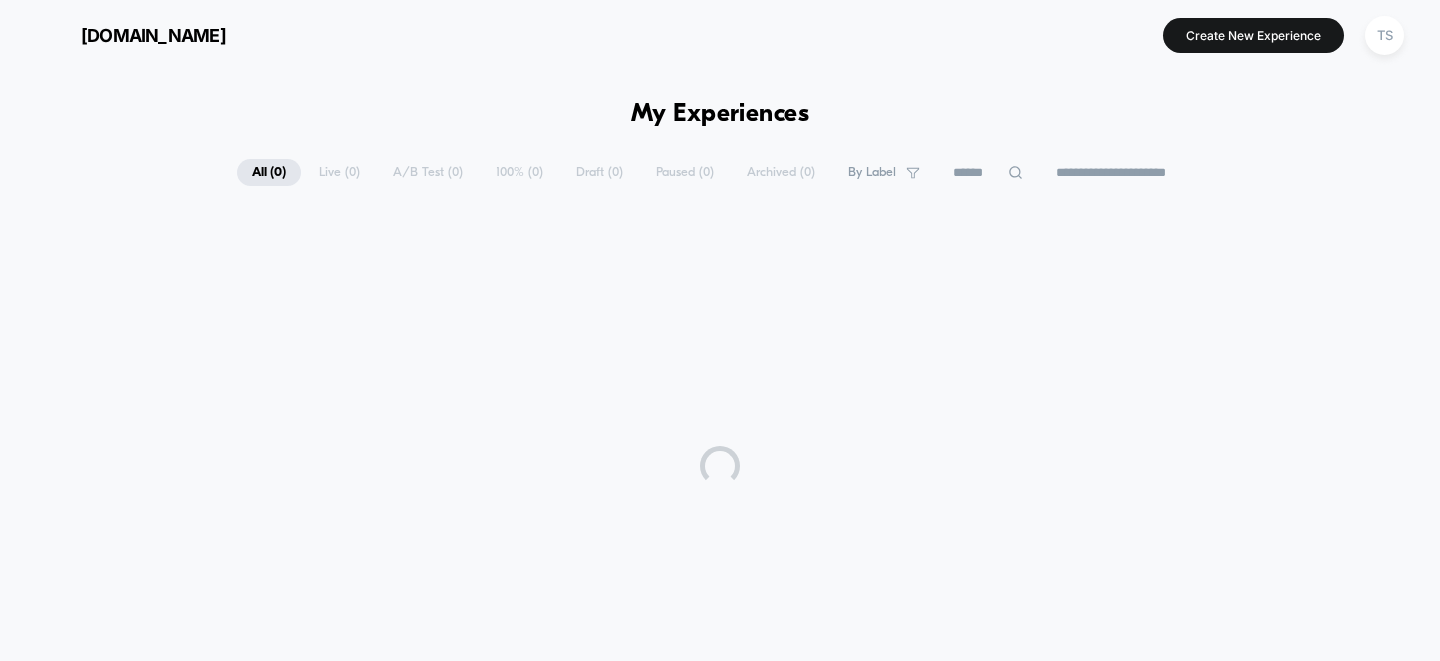scroll, scrollTop: 0, scrollLeft: 0, axis: both 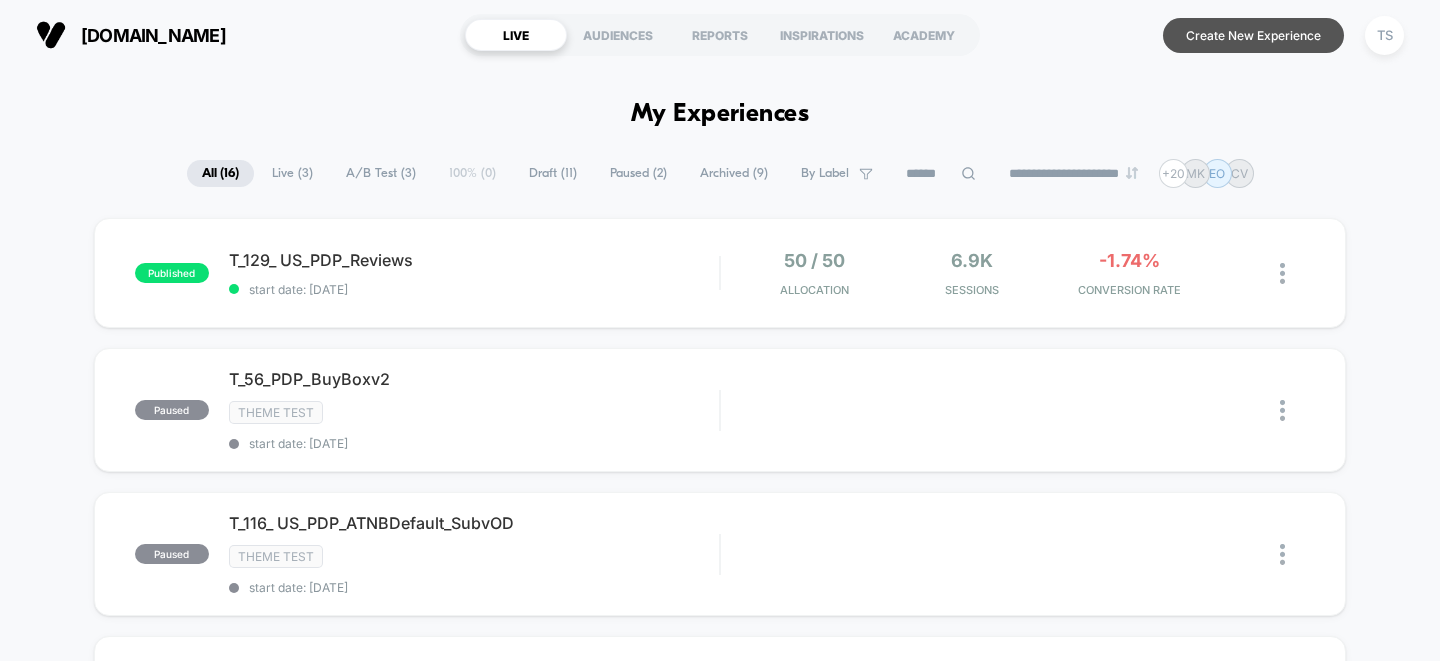 click on "Create New Experience" at bounding box center [1253, 35] 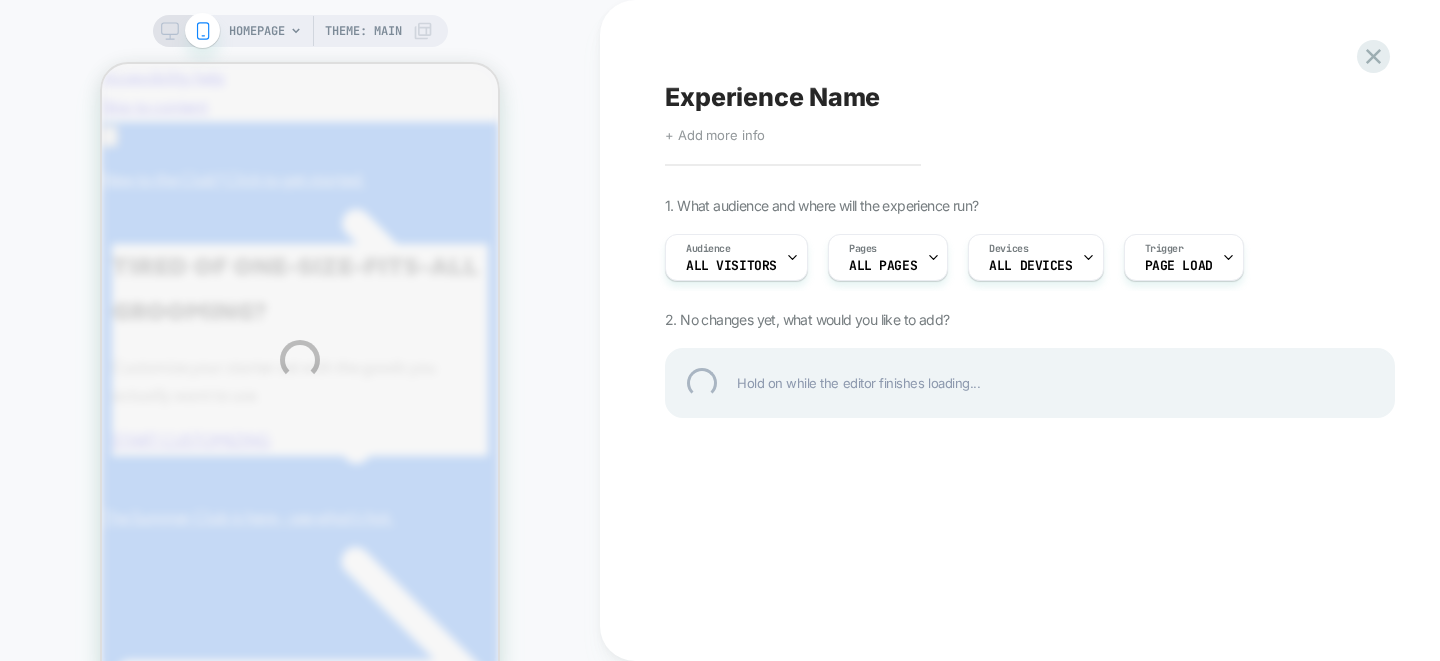 scroll, scrollTop: 0, scrollLeft: 0, axis: both 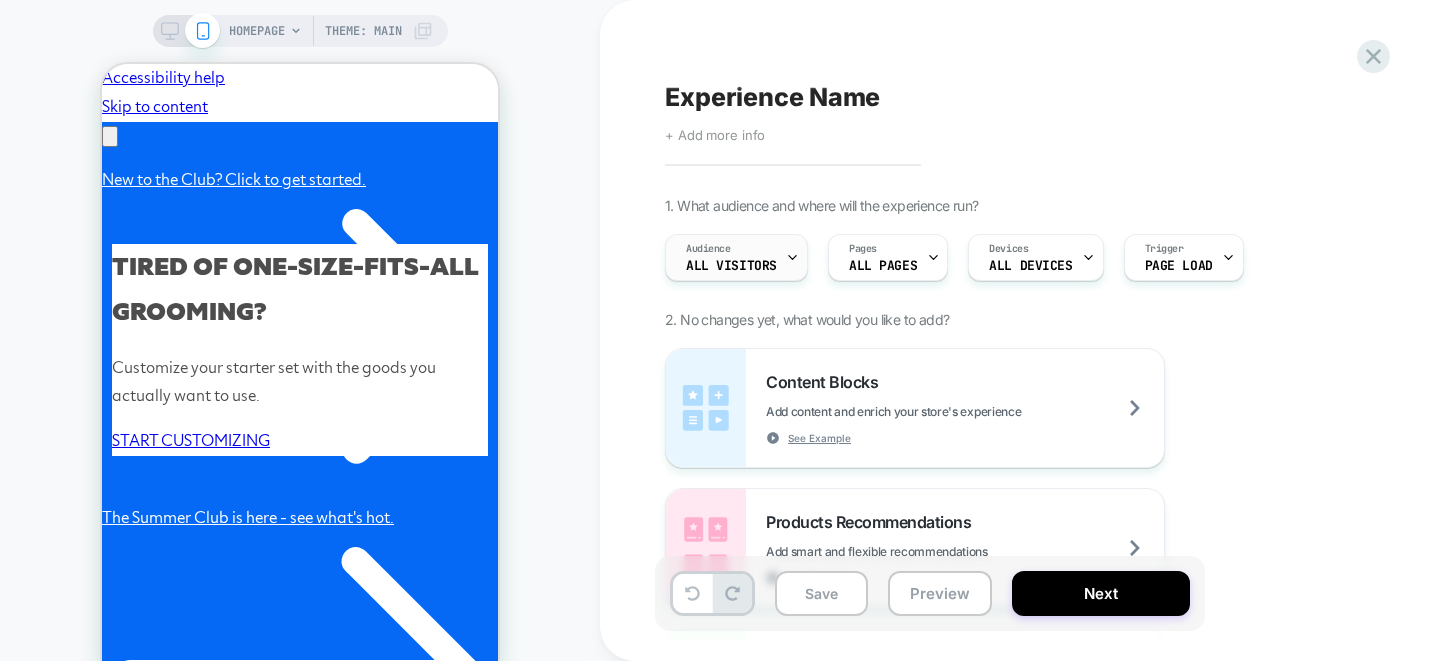 click 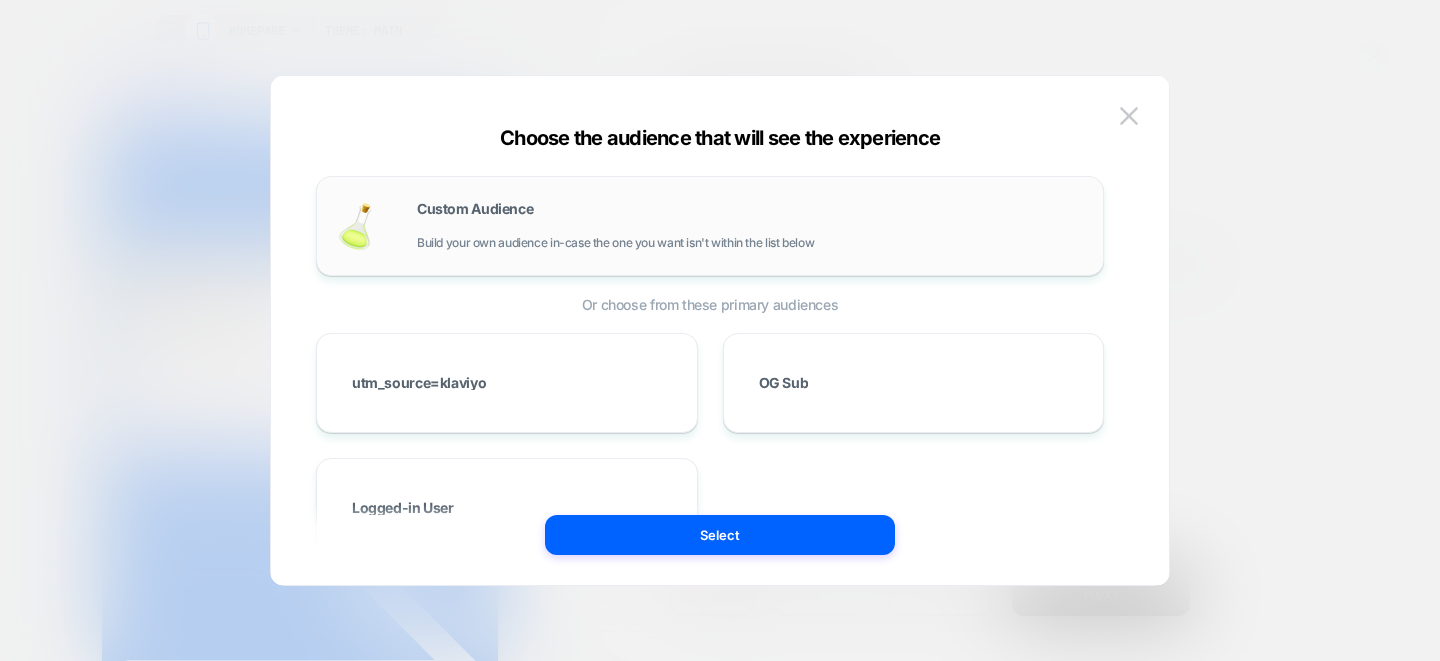 scroll, scrollTop: 0, scrollLeft: 0, axis: both 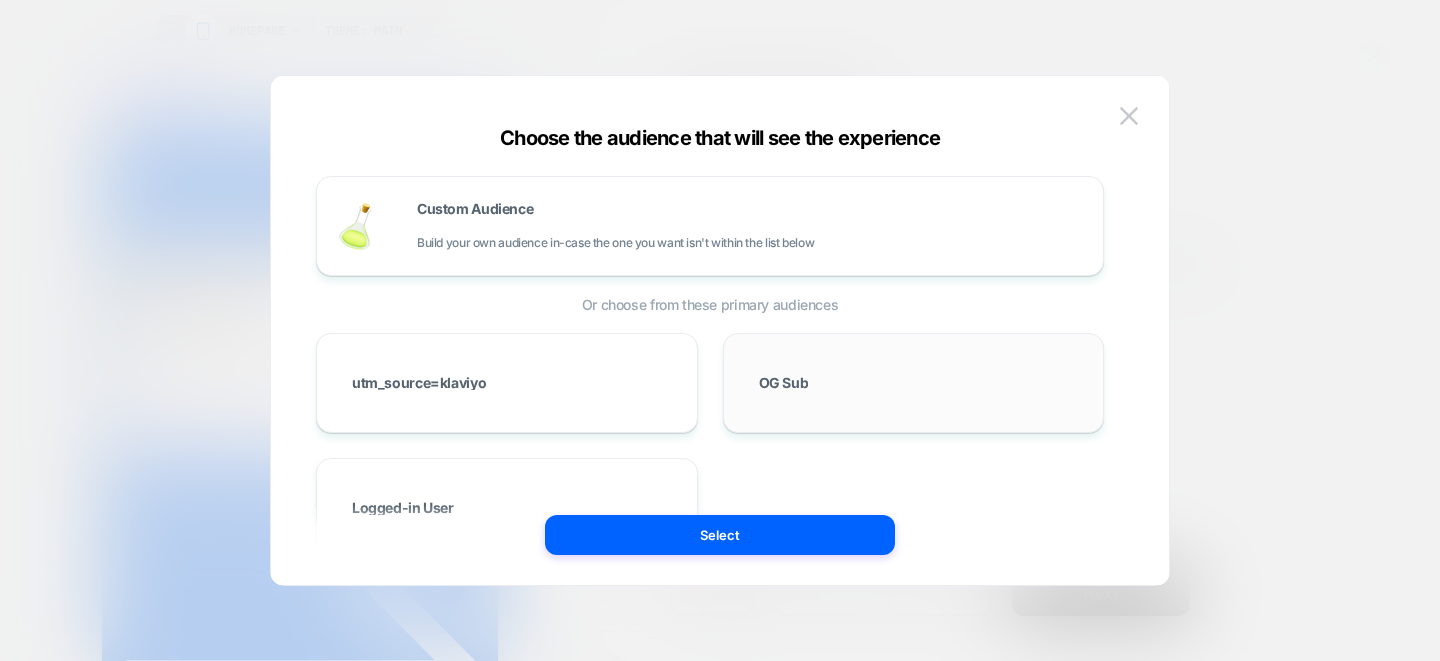 click on "OG Sub" at bounding box center (914, 383) 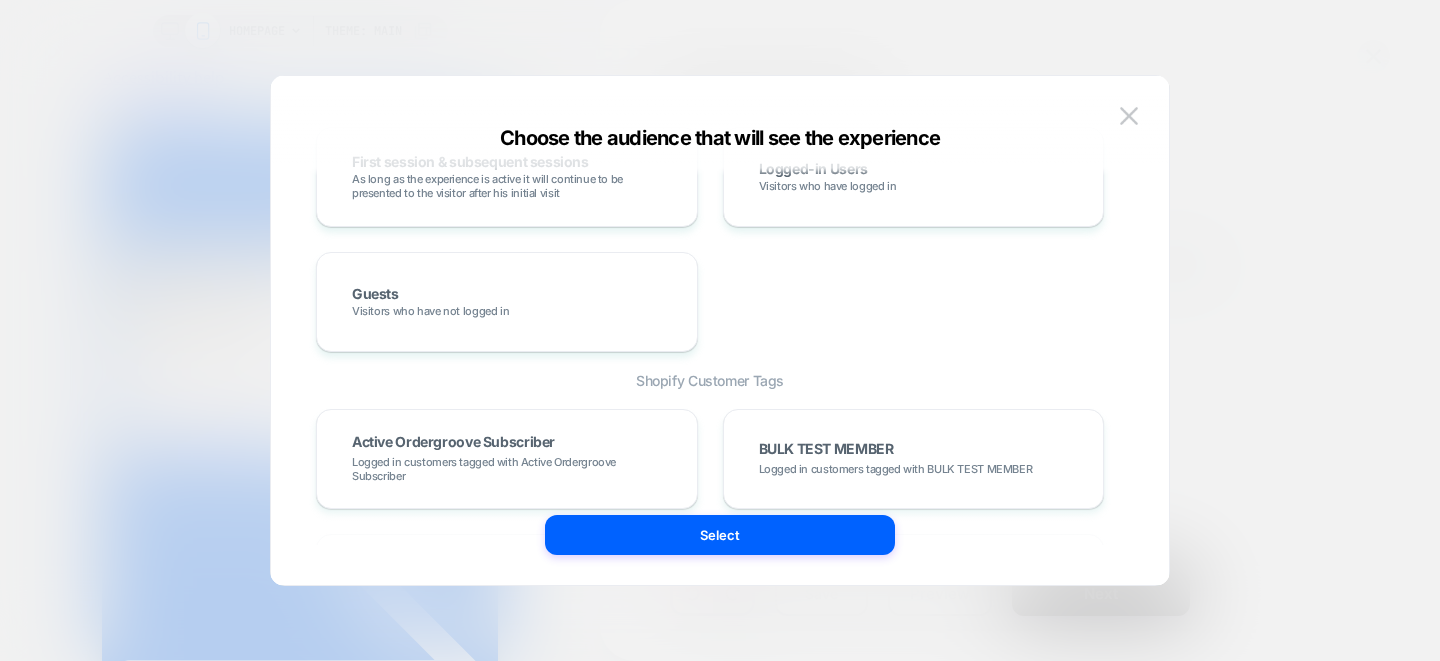 scroll, scrollTop: 1151, scrollLeft: 0, axis: vertical 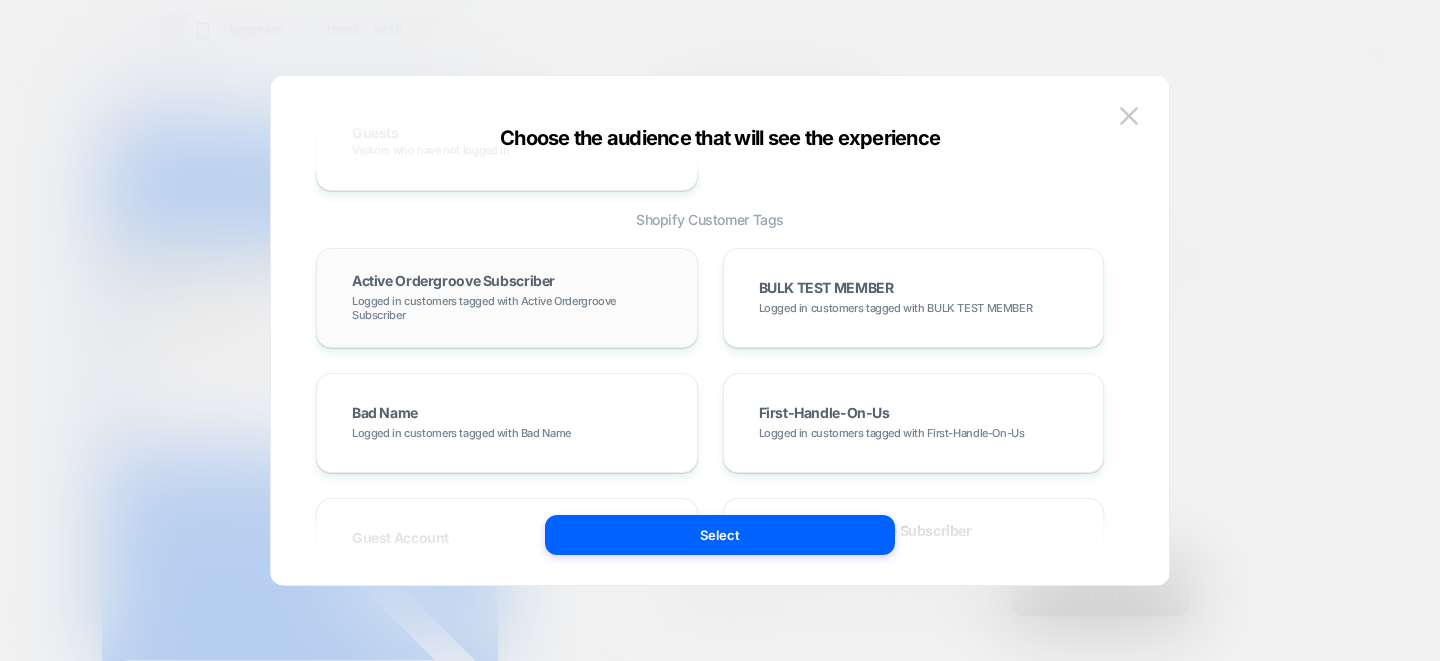 click on "Logged in customers tagged with Active Ordergroove Subscriber" at bounding box center (507, 308) 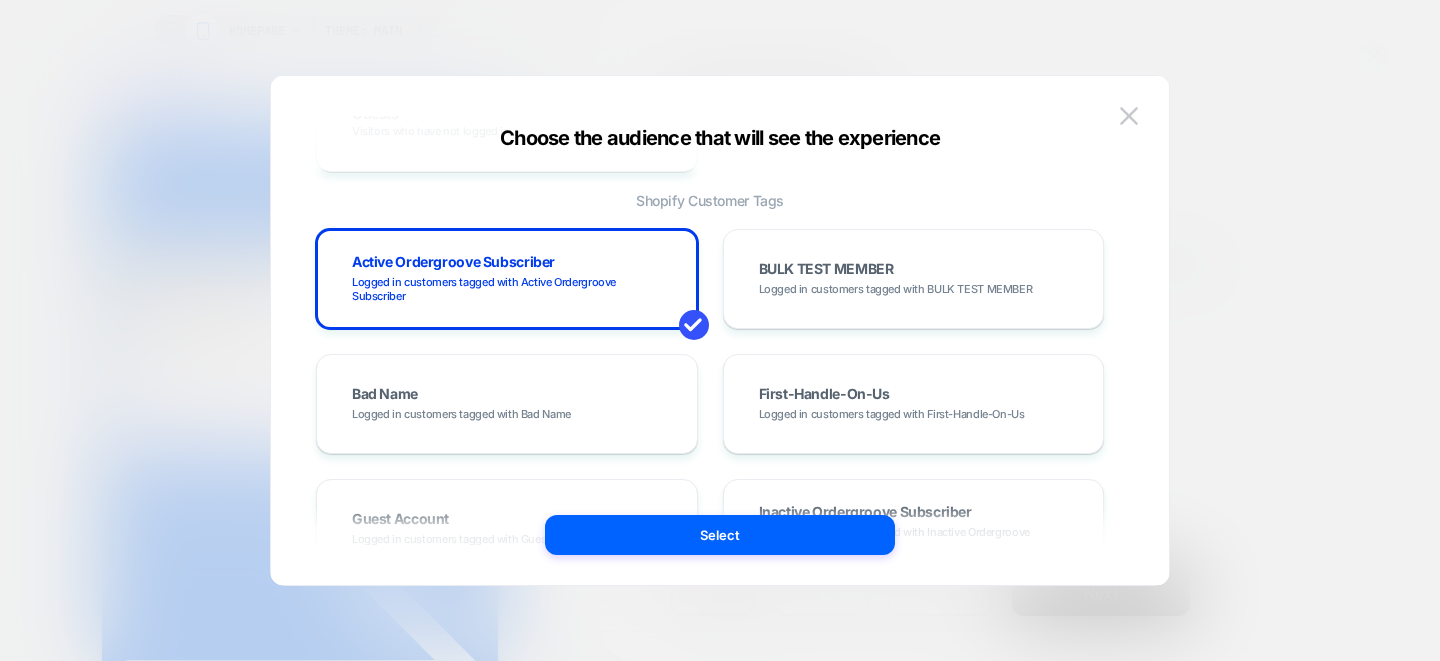 scroll, scrollTop: 1257, scrollLeft: 0, axis: vertical 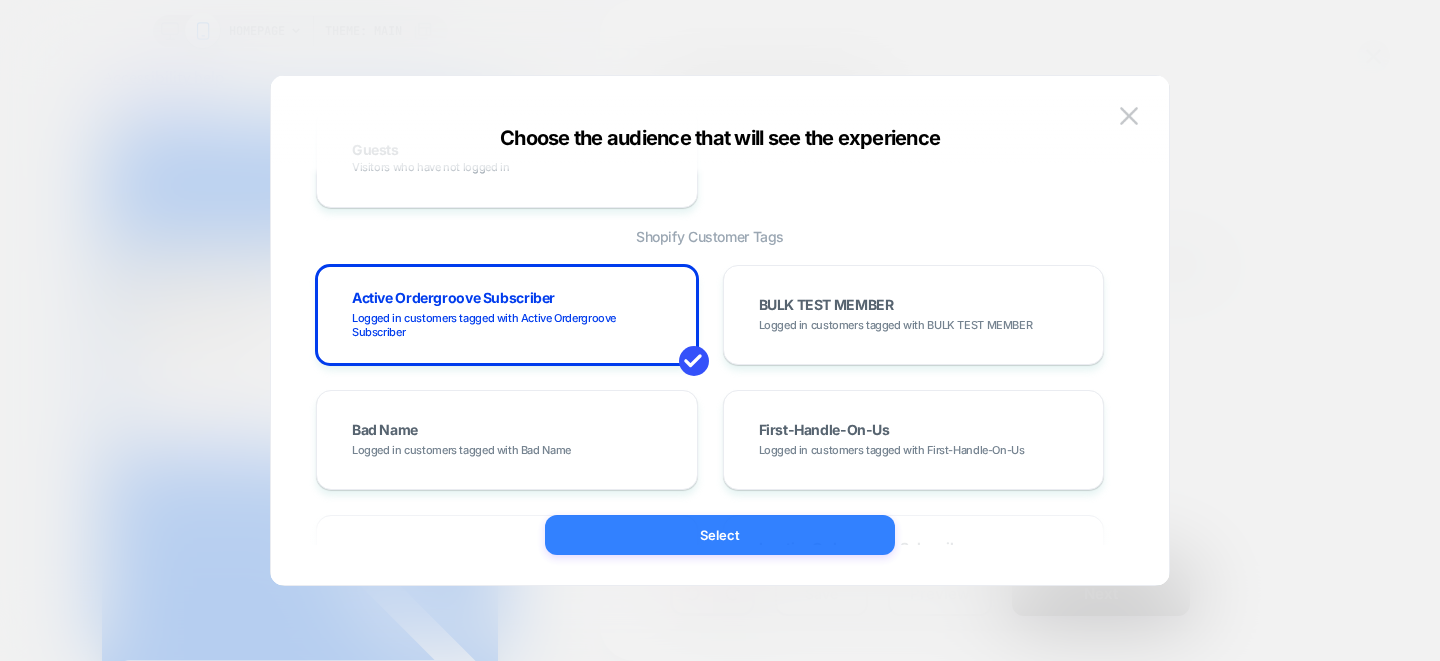 click on "Select" at bounding box center (720, 535) 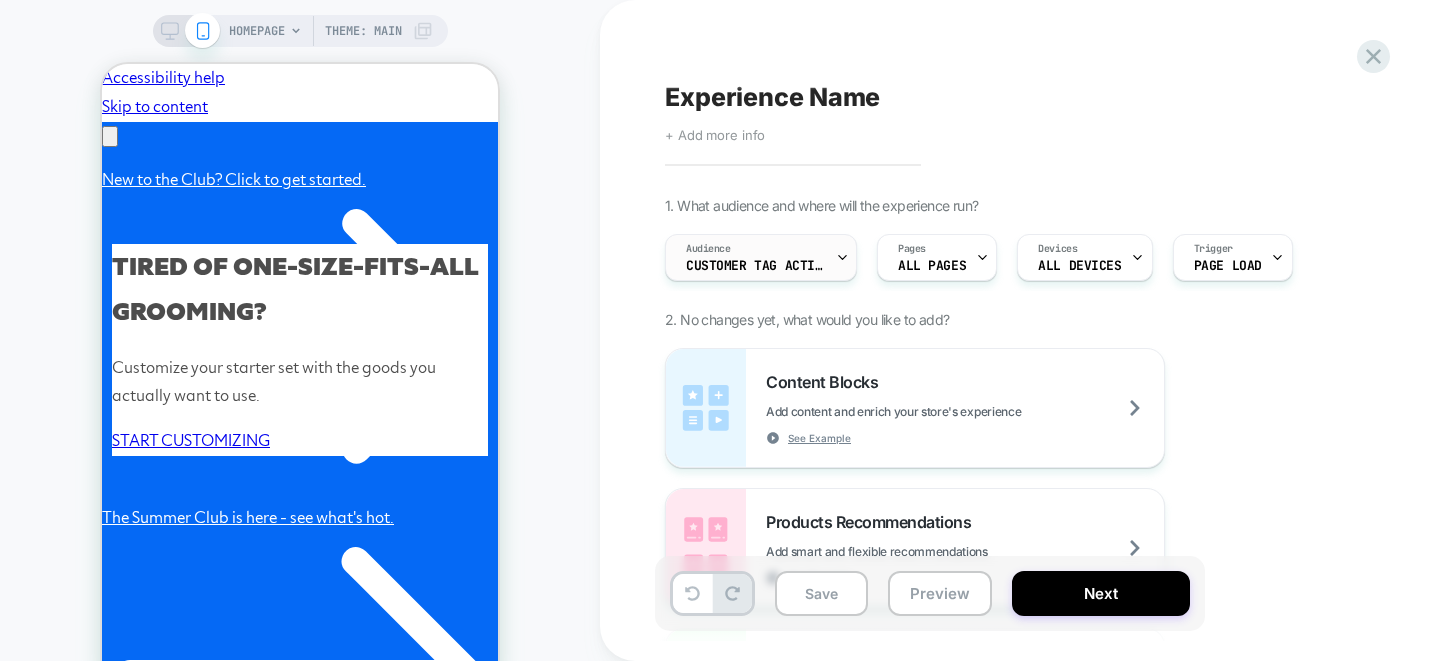 scroll, scrollTop: 0, scrollLeft: 0, axis: both 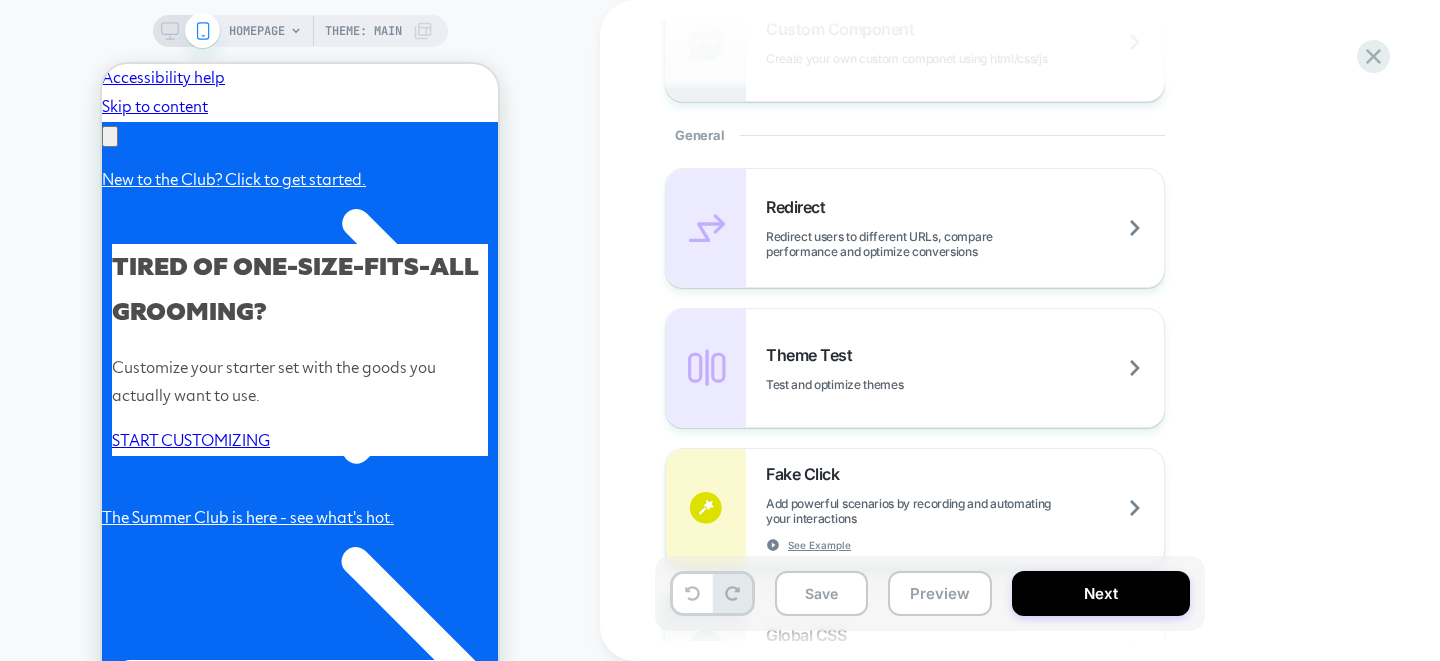click on "Theme Test Test and optimize themes" at bounding box center (965, 368) 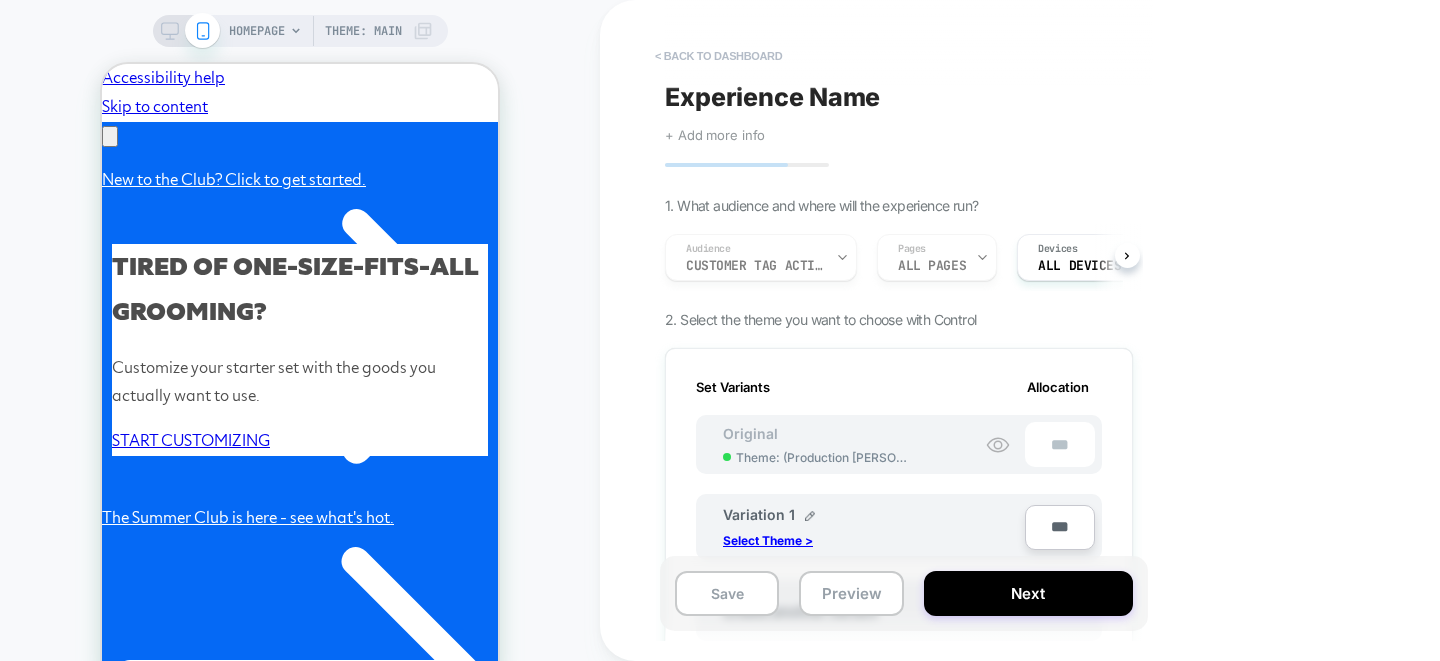 click on "< back to dashboard" at bounding box center (718, 56) 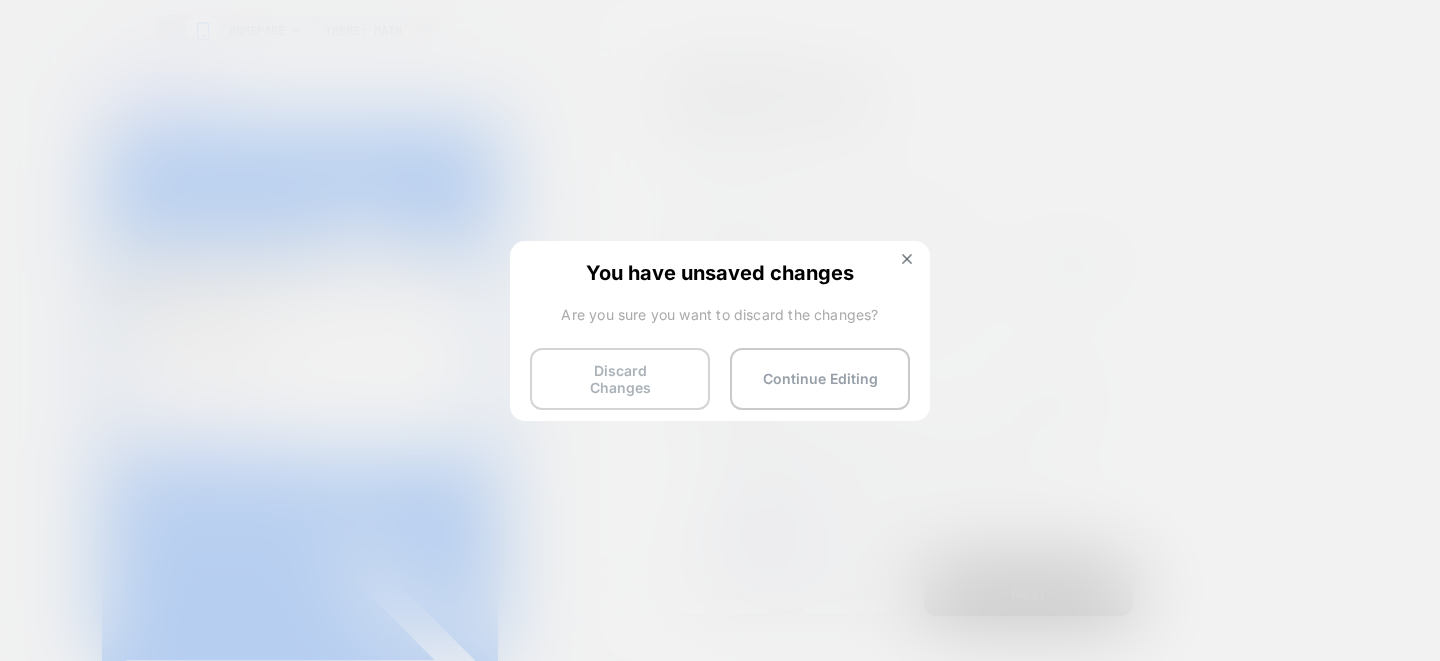 click on "Discard Changes" at bounding box center [620, 379] 